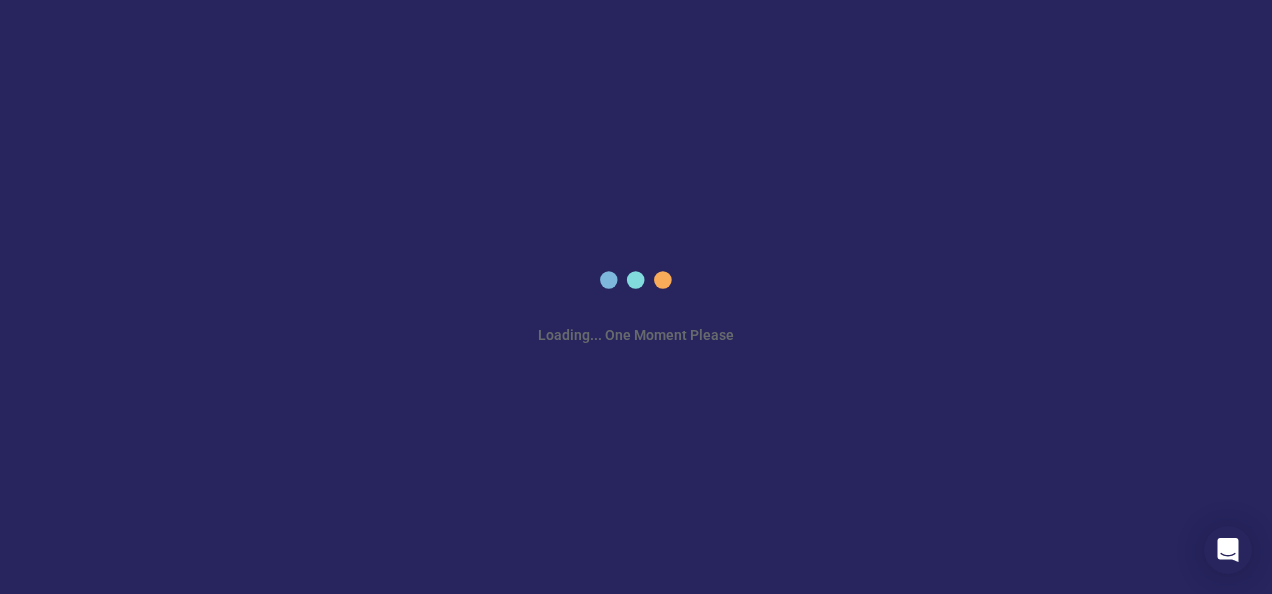 scroll, scrollTop: 0, scrollLeft: 0, axis: both 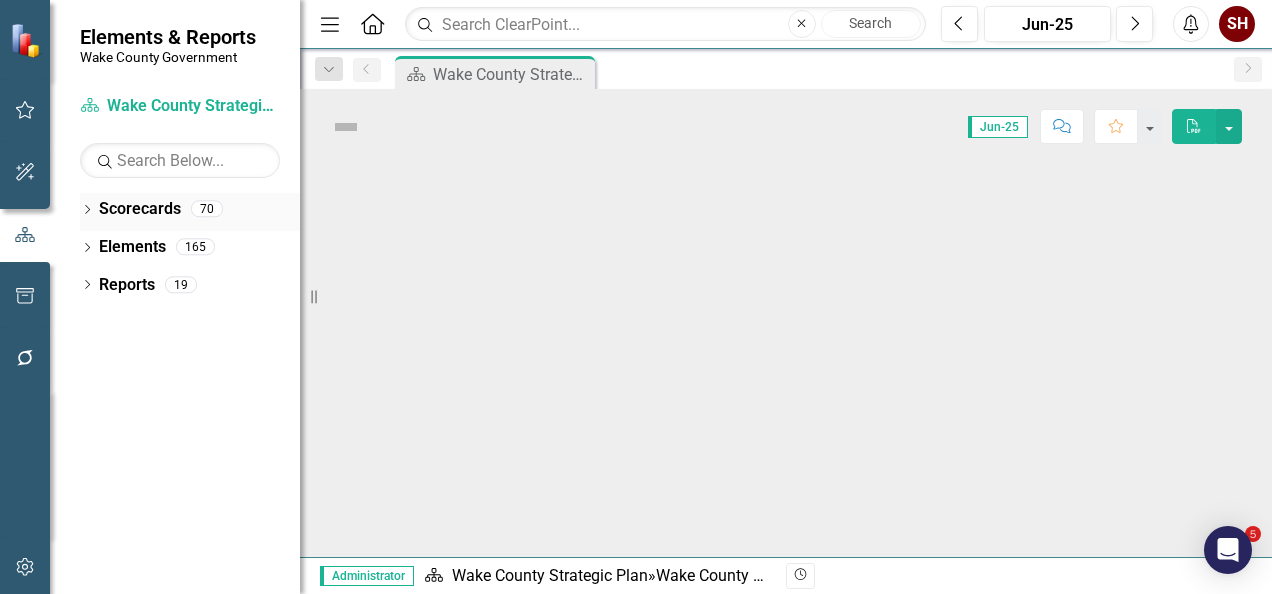 click on "Dropdown" 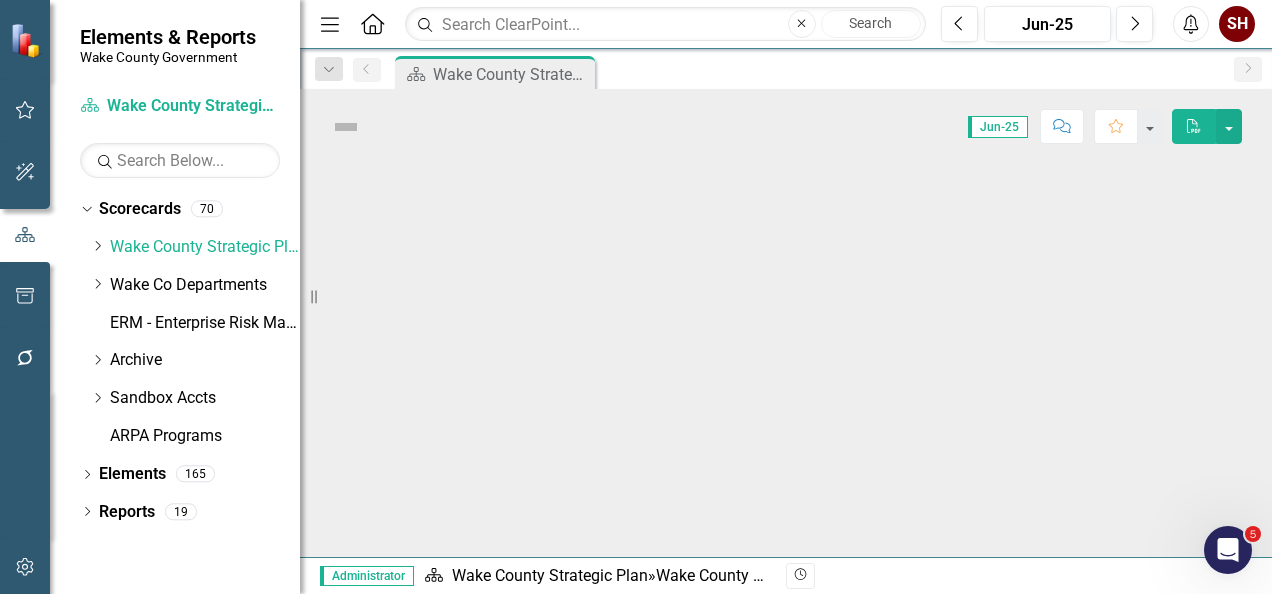 scroll, scrollTop: 0, scrollLeft: 0, axis: both 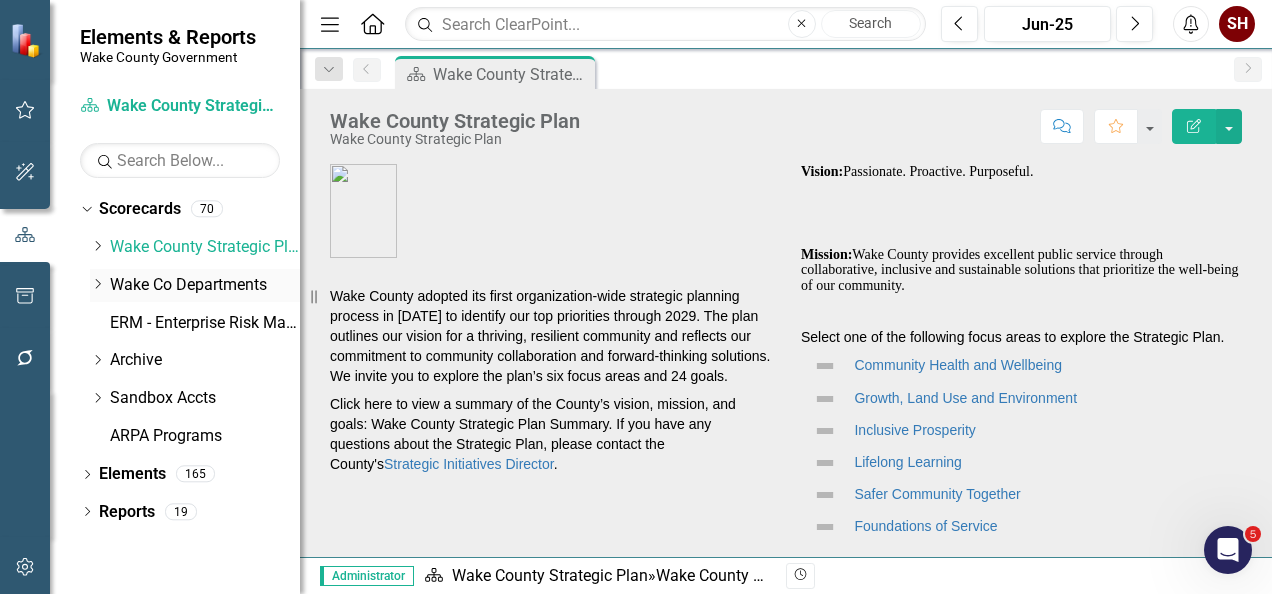 click on "Dropdown" 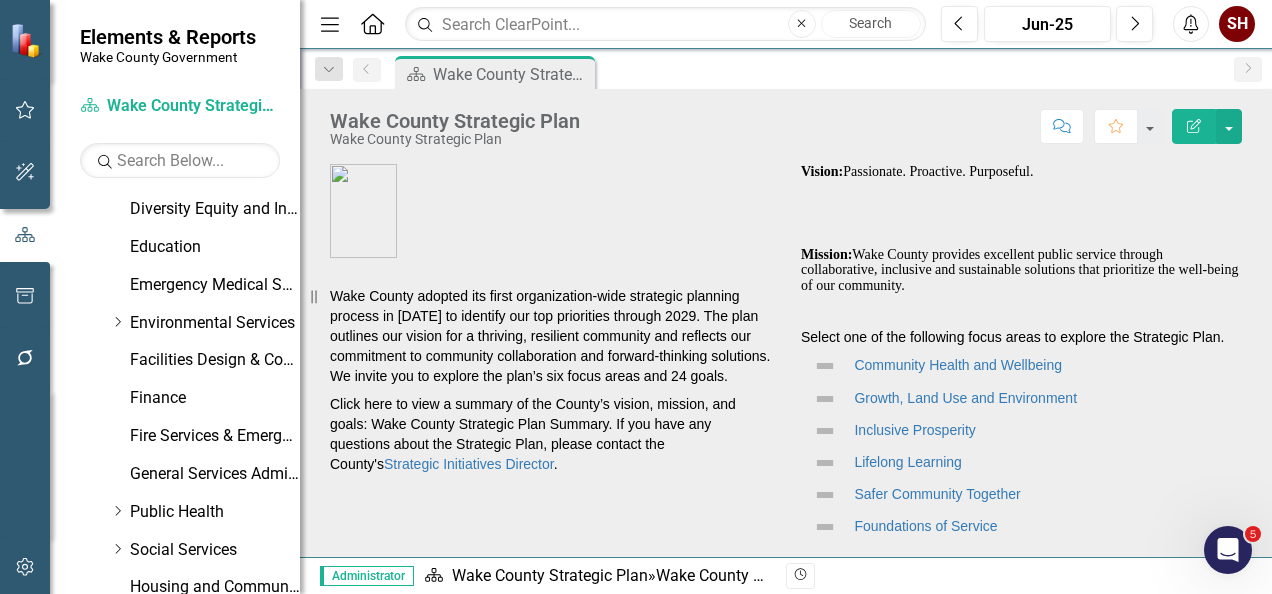 scroll, scrollTop: 361, scrollLeft: 0, axis: vertical 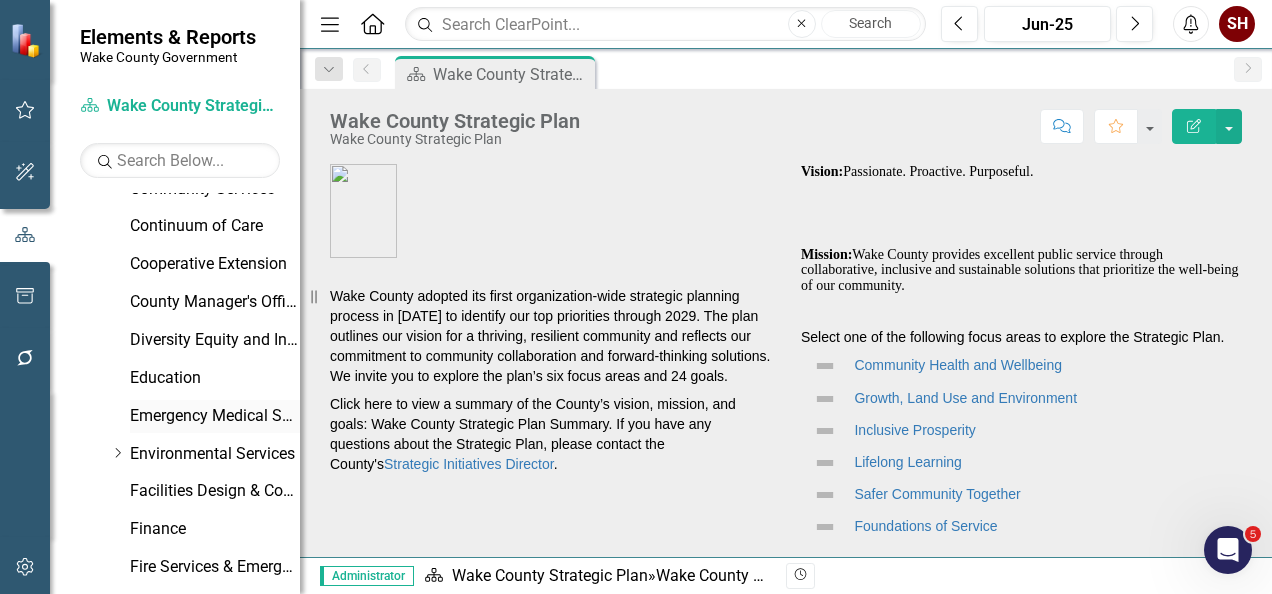 click on "Emergency Medical Services" at bounding box center (215, 416) 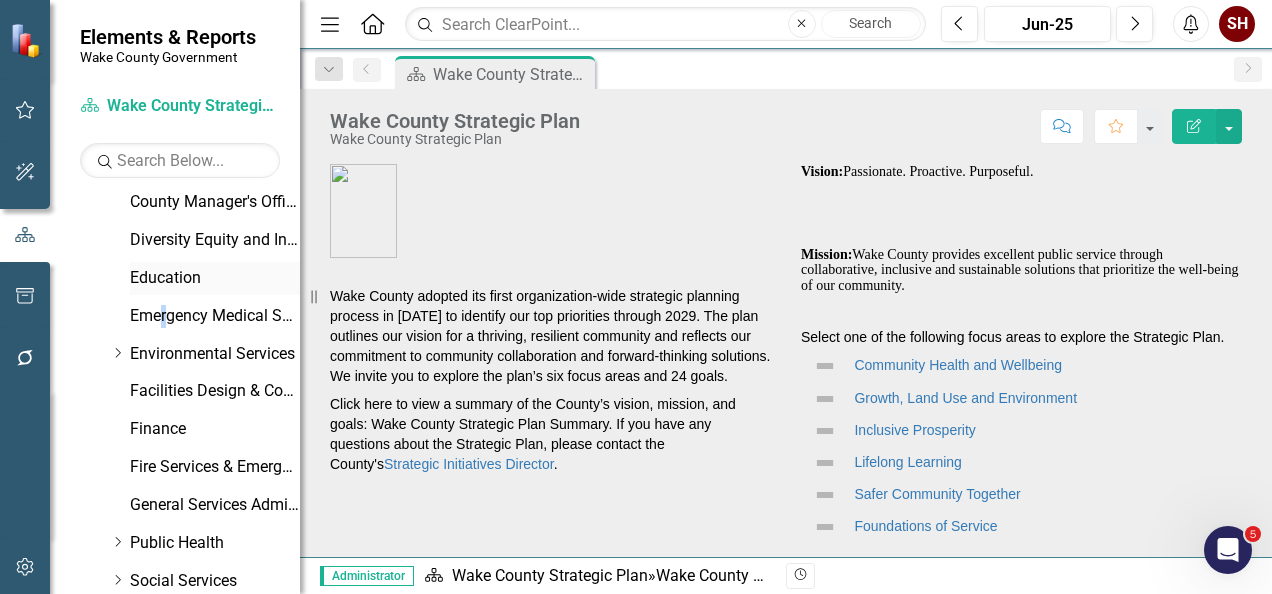 scroll, scrollTop: 361, scrollLeft: 0, axis: vertical 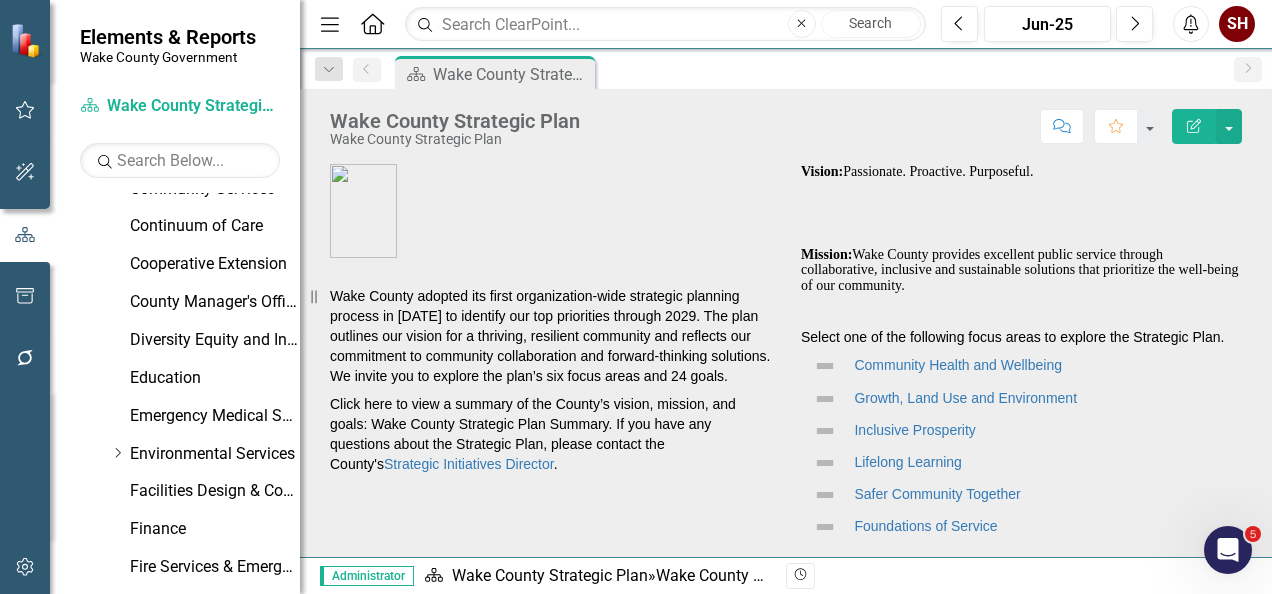 click on "Dropdown [GEOGRAPHIC_DATA] Strategic Plan Demographics Dropdown Wake Co Departments Dropdown Behavioral Health Access and Coordination Crisis Services Criminal Justice Housing Familiar Faces Board of Elections Dropdown Budget and Management Services Transparency Portal Bureau of Forensic Services Capital Area Workforce Development Communications Office Dropdown Community Services Public Libraries (WCPL) Parks, Recreation and Open Space (PROS) Dropdown Planning, Development and Inspections (PDI) PLANWake Continuum of Care Cooperative Extension County Manager's Office Diversity Equity and Inclusion Education Emergency Medical Services Dropdown Environmental Services Animal Services Solid Waste Water Quality ES Administration Facilities Design & Construction Finance Fire Services & Emergency Management General Services Administration Dropdown Public Health Community Health Needs Assessment Environmental Health Health Clinics Food and Nutrition Service (FNS) and Medicaid Adult Services Dropdown Social Services Dropdown" at bounding box center (195, 494) 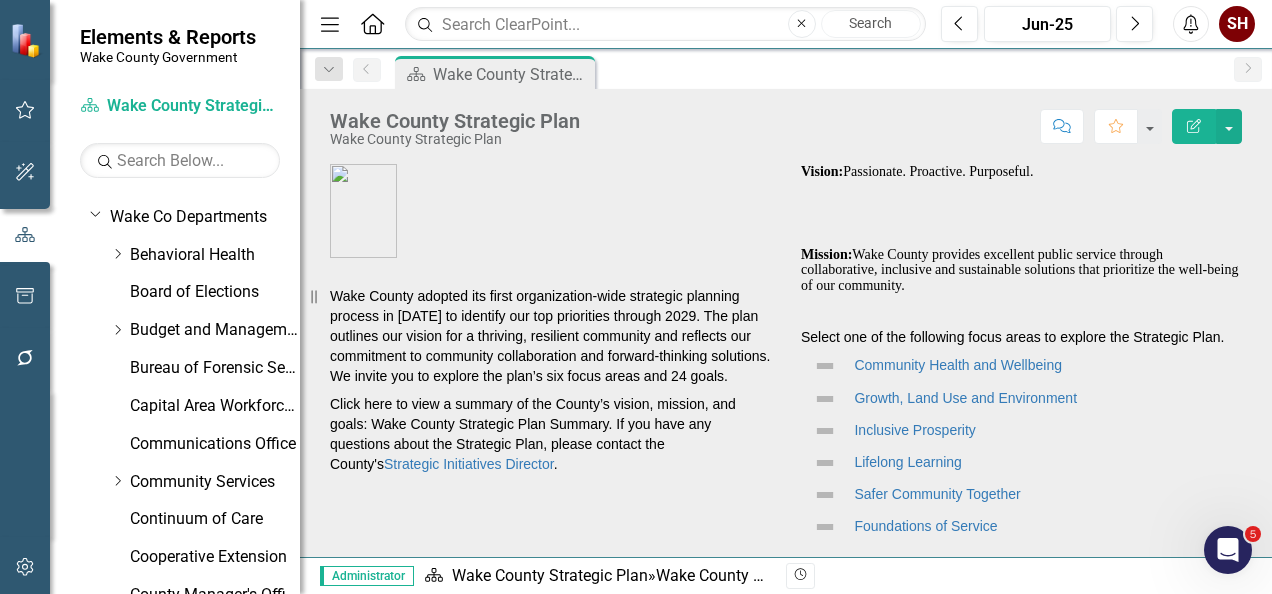 scroll, scrollTop: 0, scrollLeft: 0, axis: both 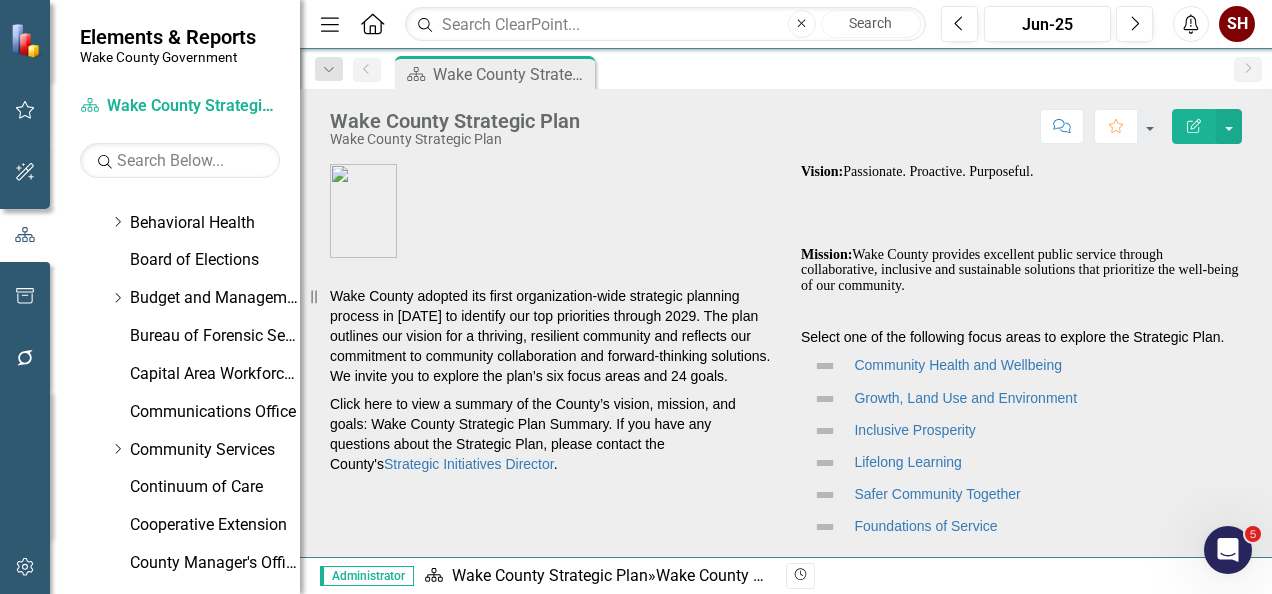 drag, startPoint x: 180, startPoint y: 427, endPoint x: 697, endPoint y: 137, distance: 592.78076 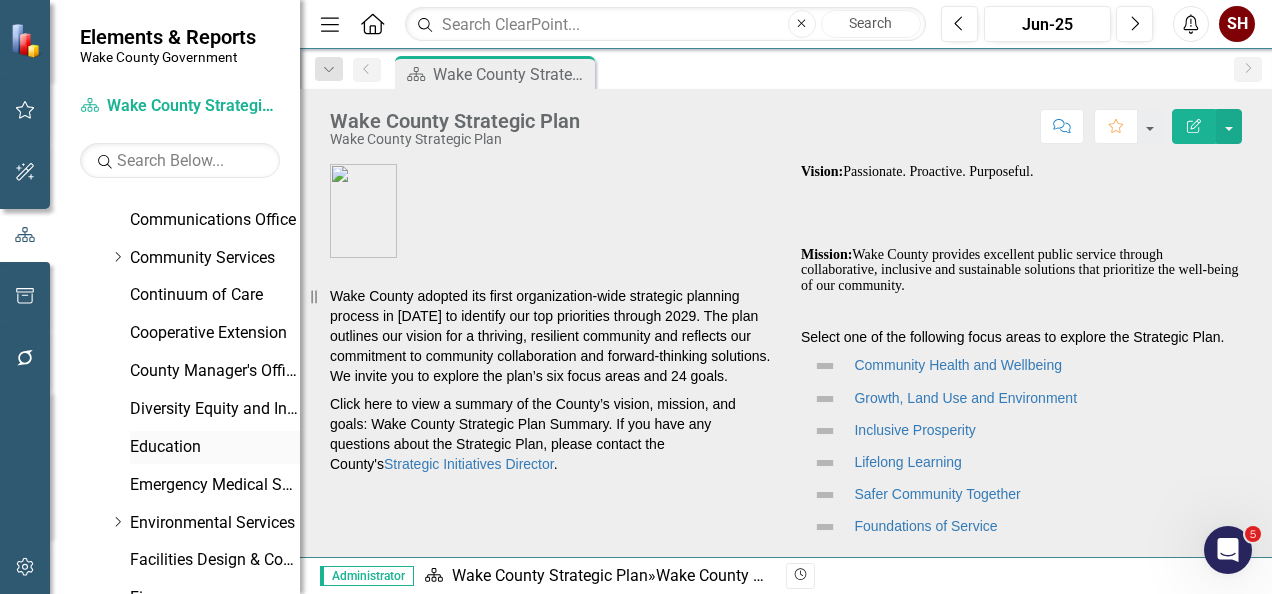 scroll, scrollTop: 300, scrollLeft: 0, axis: vertical 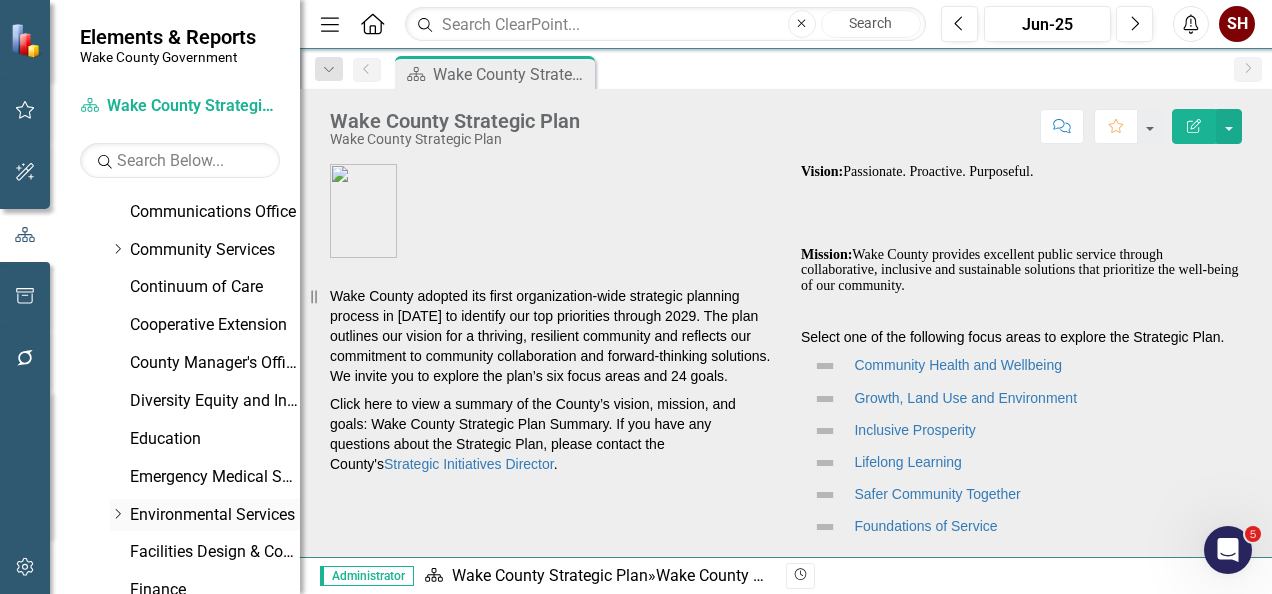 click on "Dropdown Environmental Services" at bounding box center (205, 515) 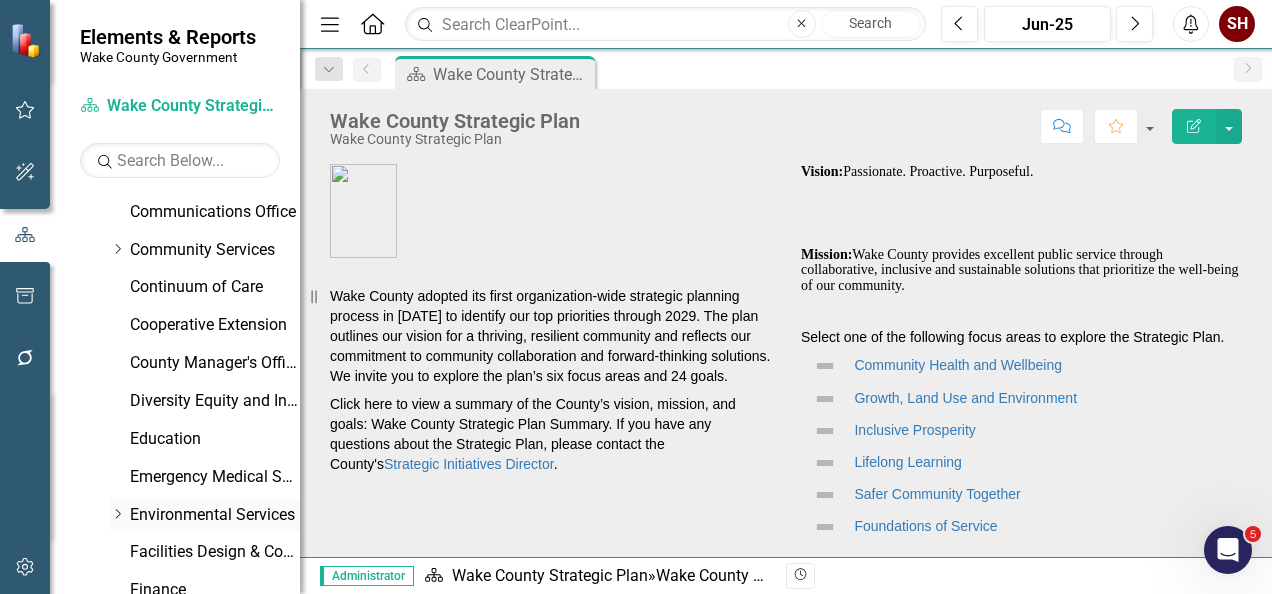 click on "Dropdown" 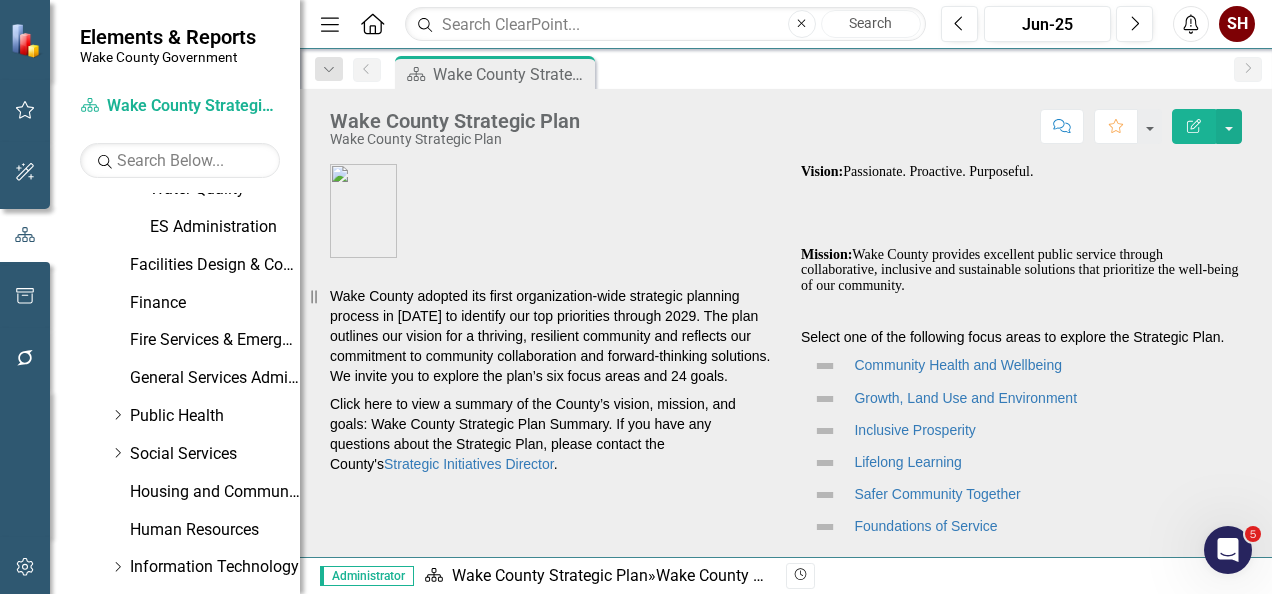 scroll, scrollTop: 800, scrollLeft: 0, axis: vertical 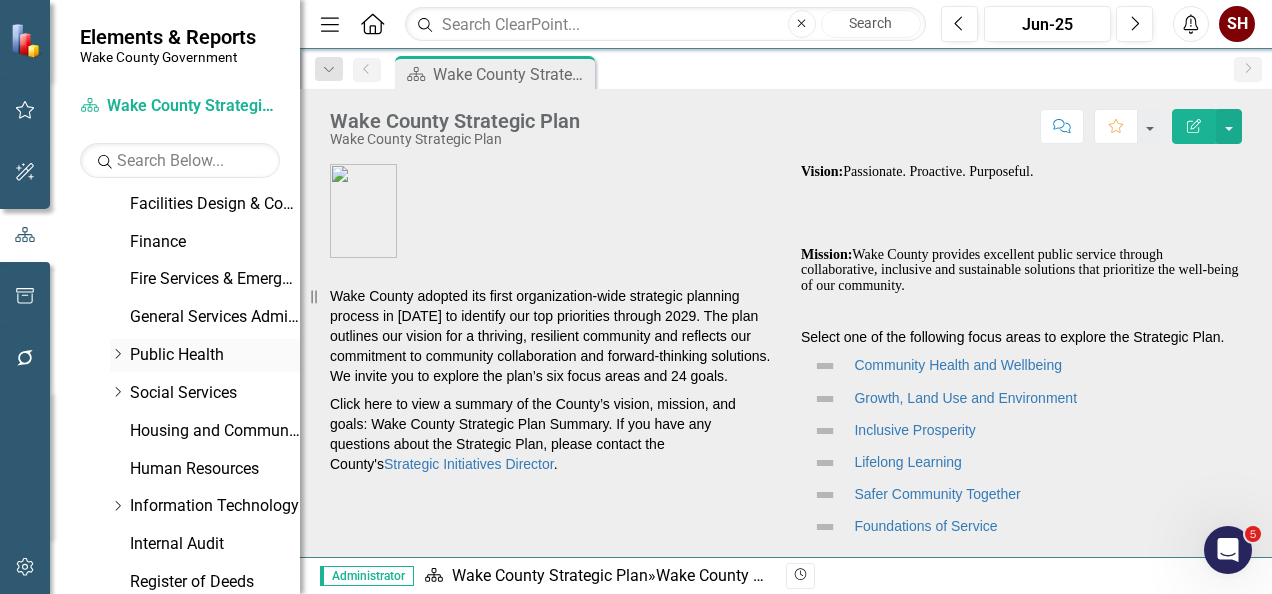 click on "Dropdown" at bounding box center [117, 355] 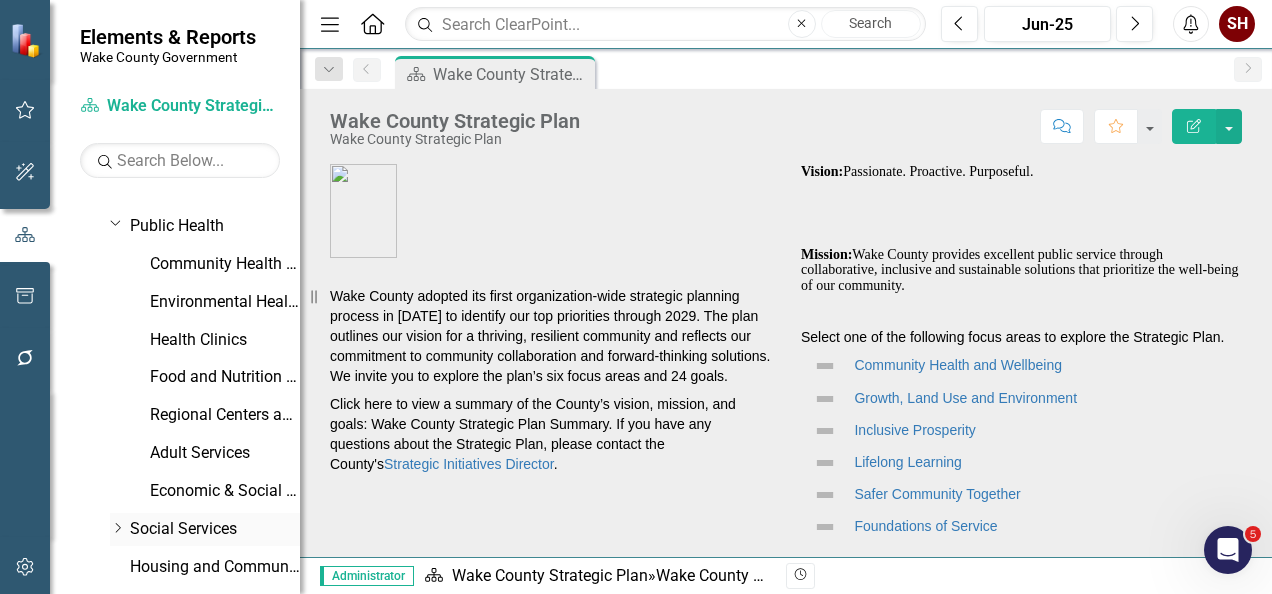 scroll, scrollTop: 900, scrollLeft: 0, axis: vertical 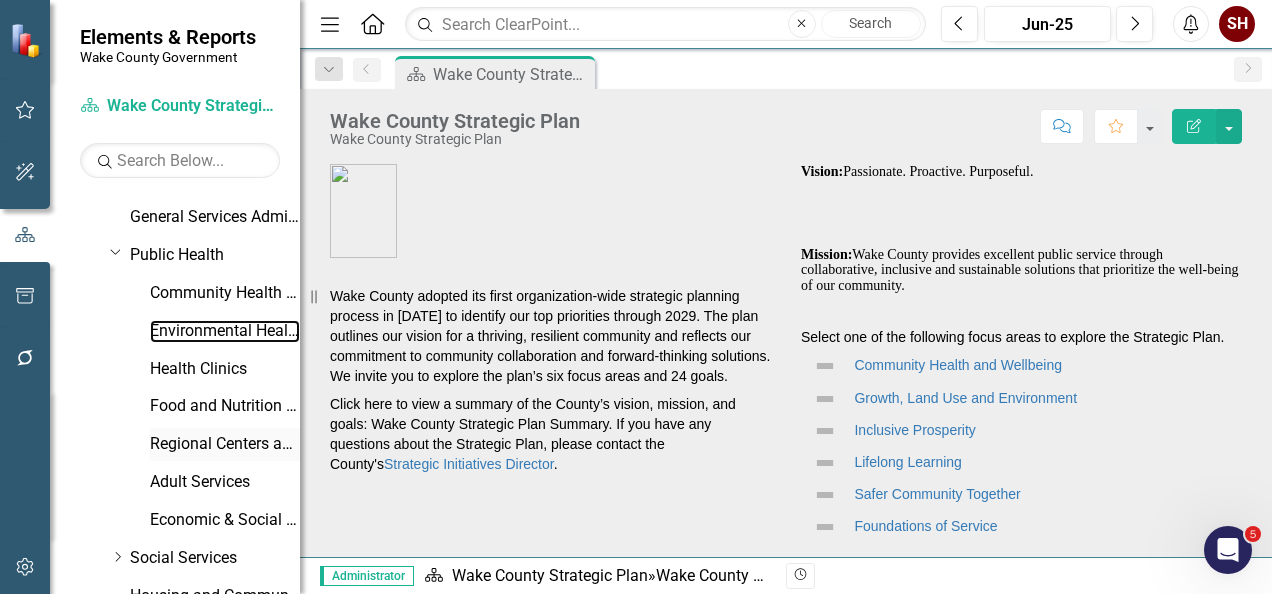 drag, startPoint x: 194, startPoint y: 328, endPoint x: 178, endPoint y: 427, distance: 100.28459 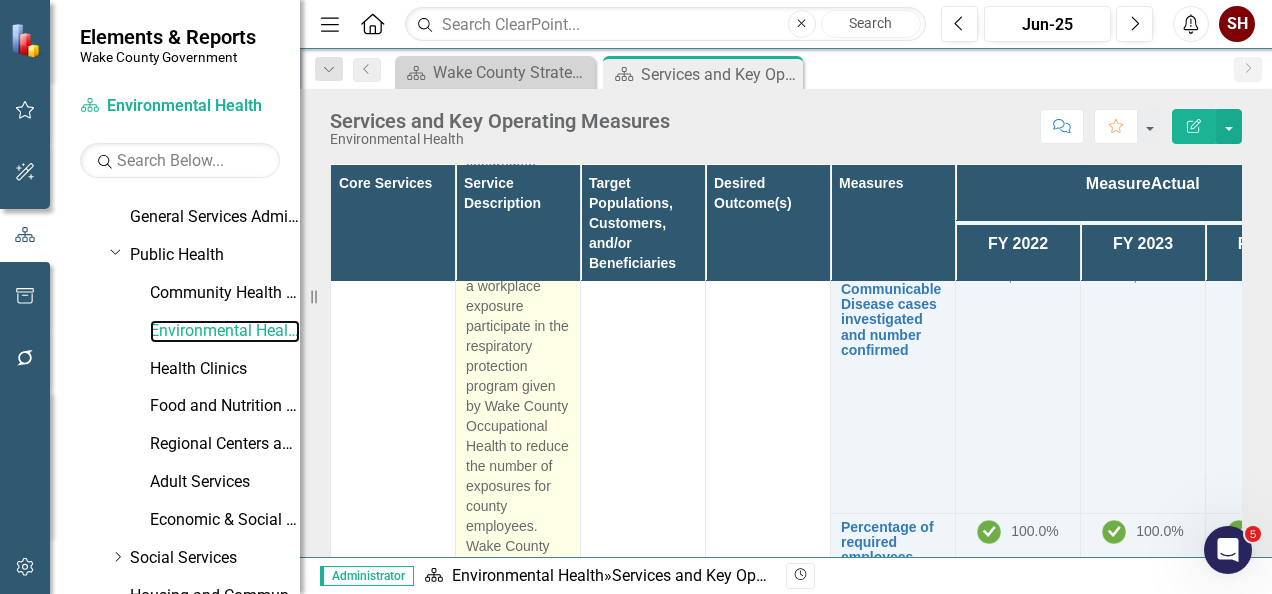 scroll, scrollTop: 8500, scrollLeft: 0, axis: vertical 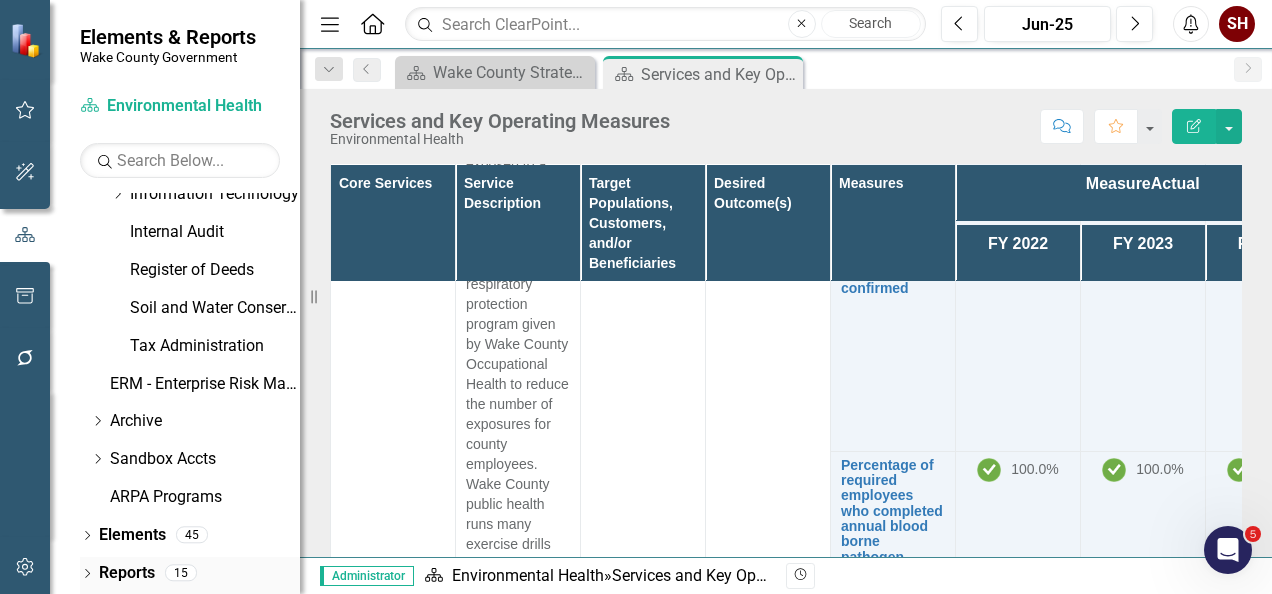 click on "Dropdown" at bounding box center [87, 575] 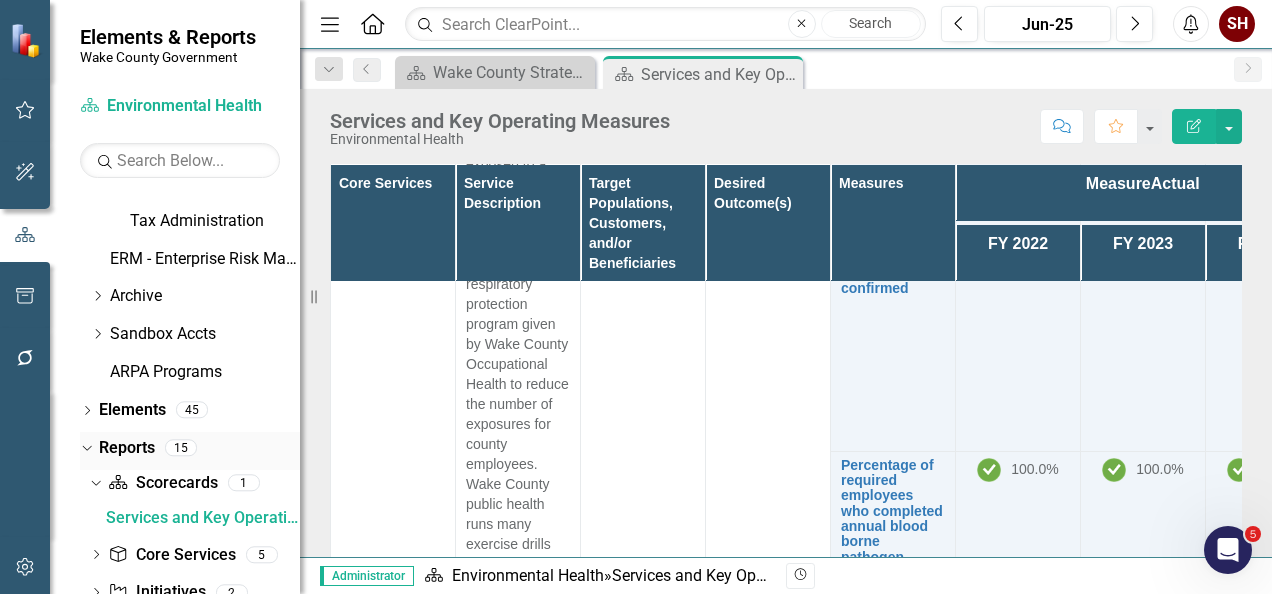 scroll, scrollTop: 1590, scrollLeft: 0, axis: vertical 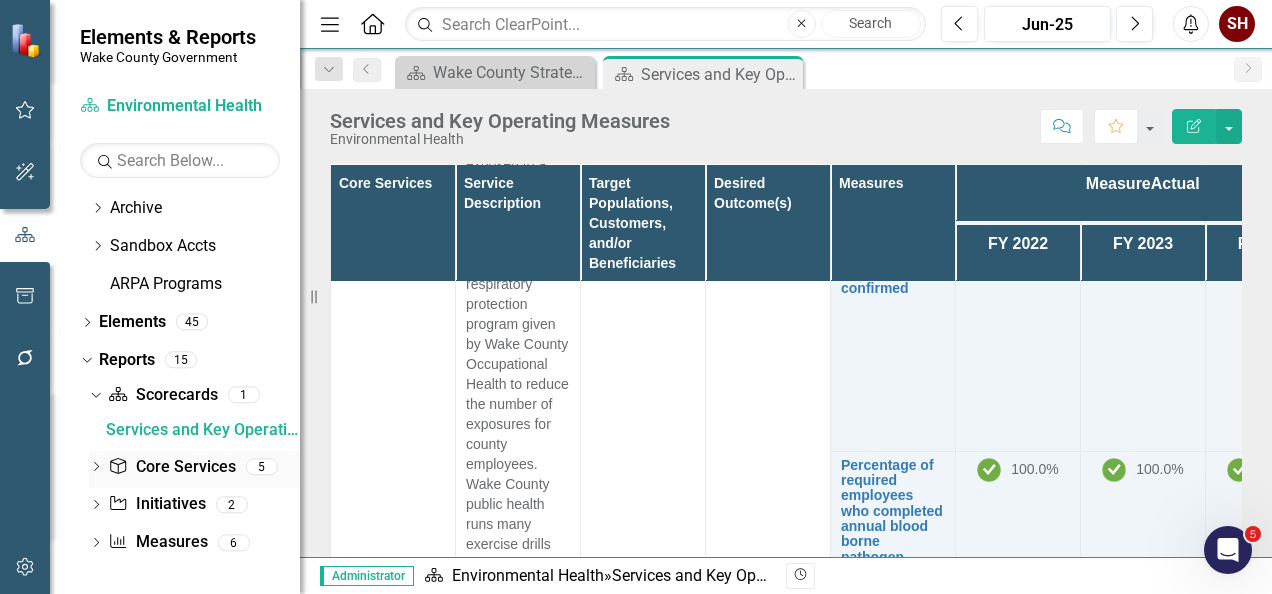 click on "Dropdown Scorecard Scorecards 1 Services and Key Operating Measures Dropdown Core Service Core Services 5 Core Services Services and Descriptions Services and Key Operating Measures (Matrix) Key Operating Measures and Targets Core Service Export Dropdown Initiative Initiatives 2 [PERSON_NAME] Chart Initiative Summary Dropdown Measure Measures 6 Dashboard Scorecard Report (FYTD Quarters) Measures with Three Years of Actuals Worksheet - Measure Processing (for Updates and PB Transfers) Worksheet - Measure Narratives Three Years of Actuals" at bounding box center (190, 471) 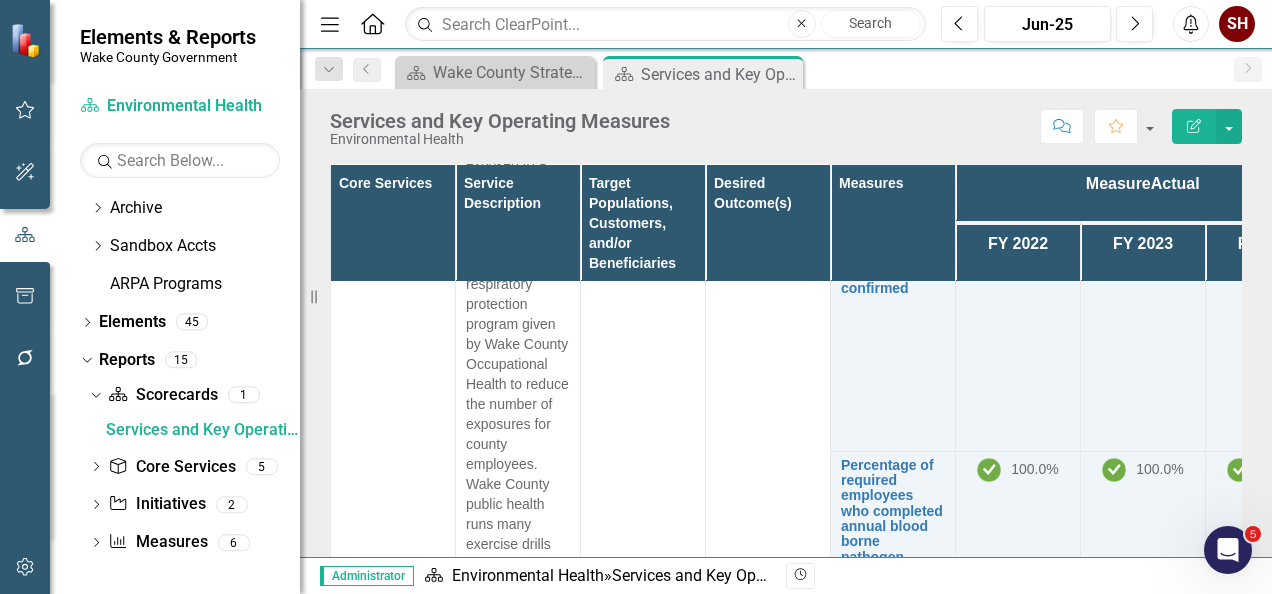 click on "Dropdown Scorecard Scorecards 1 Services and Key Operating Measures Dropdown Core Service Core Services 5 Core Services Services and Descriptions Services and Key Operating Measures (Matrix) Key Operating Measures and Targets Core Service Export Dropdown Initiative Initiatives 2 [PERSON_NAME] Chart Initiative Summary Dropdown Measure Measures 6 Dashboard Scorecard Report (FYTD Quarters) Measures with Three Years of Actuals Worksheet - Measure Processing (for Updates and PB Transfers) Worksheet - Measure Narratives Three Years of Actuals" at bounding box center (190, 471) 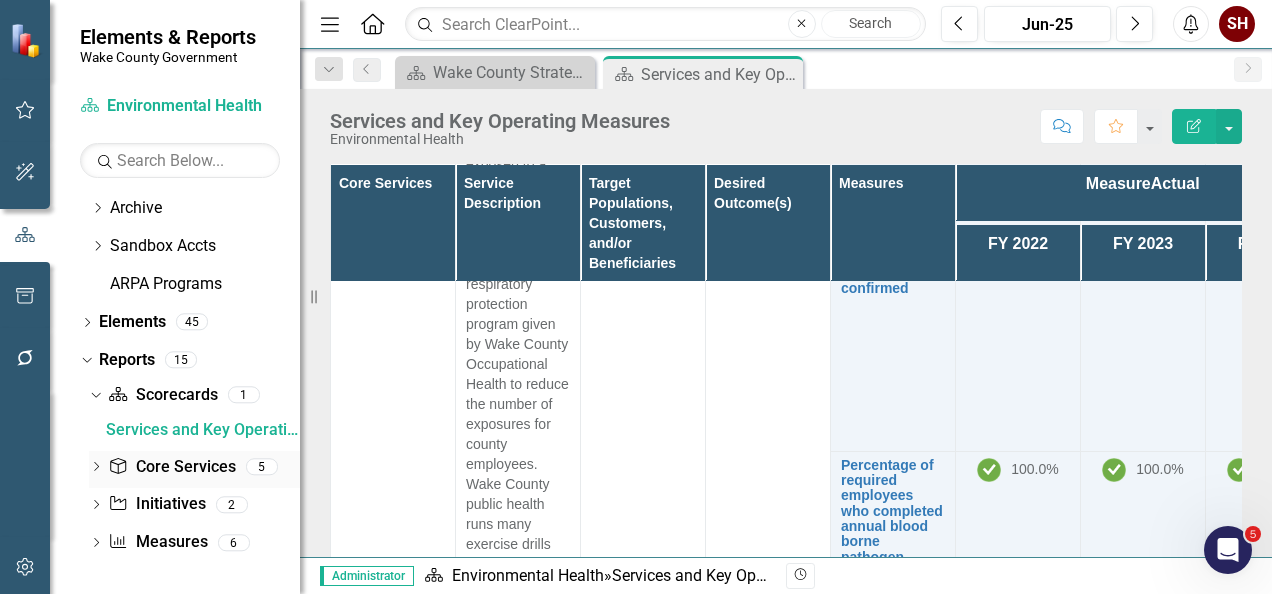 click 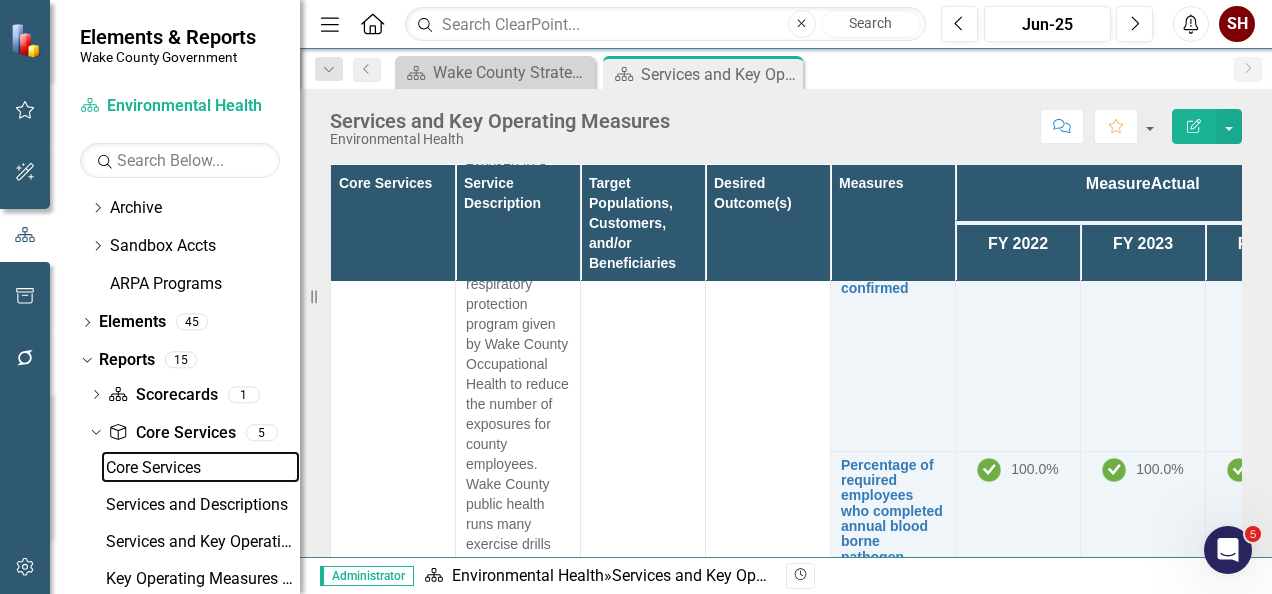 drag, startPoint x: 144, startPoint y: 476, endPoint x: 171, endPoint y: 523, distance: 54.20332 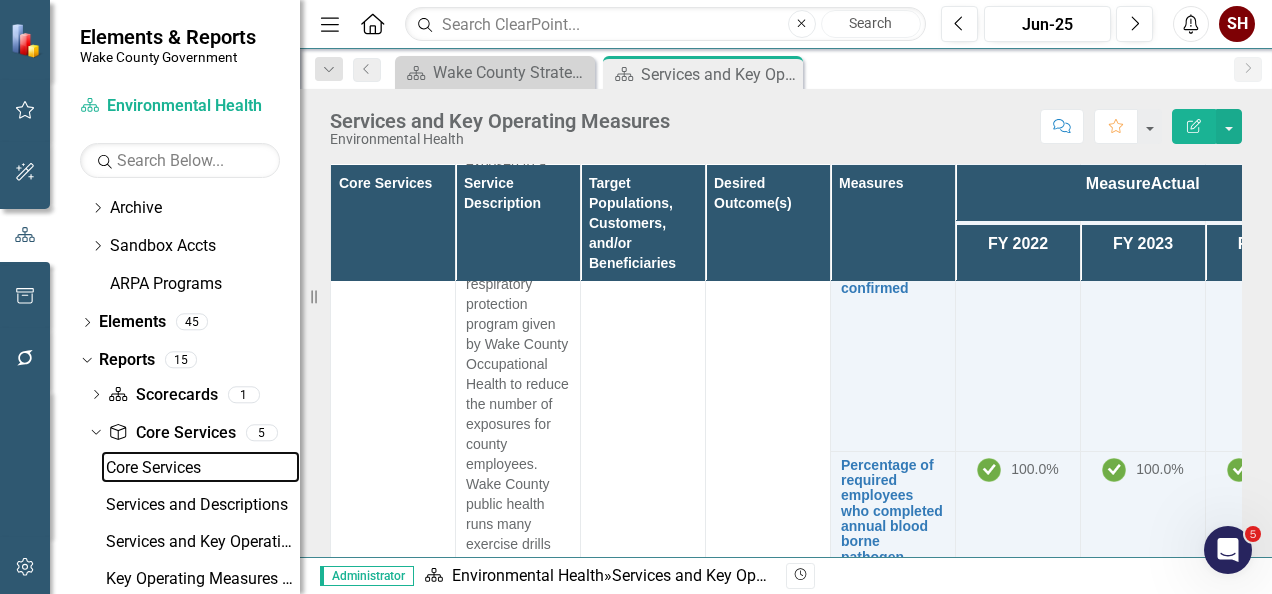 click on "Core Services" at bounding box center [200, 467] 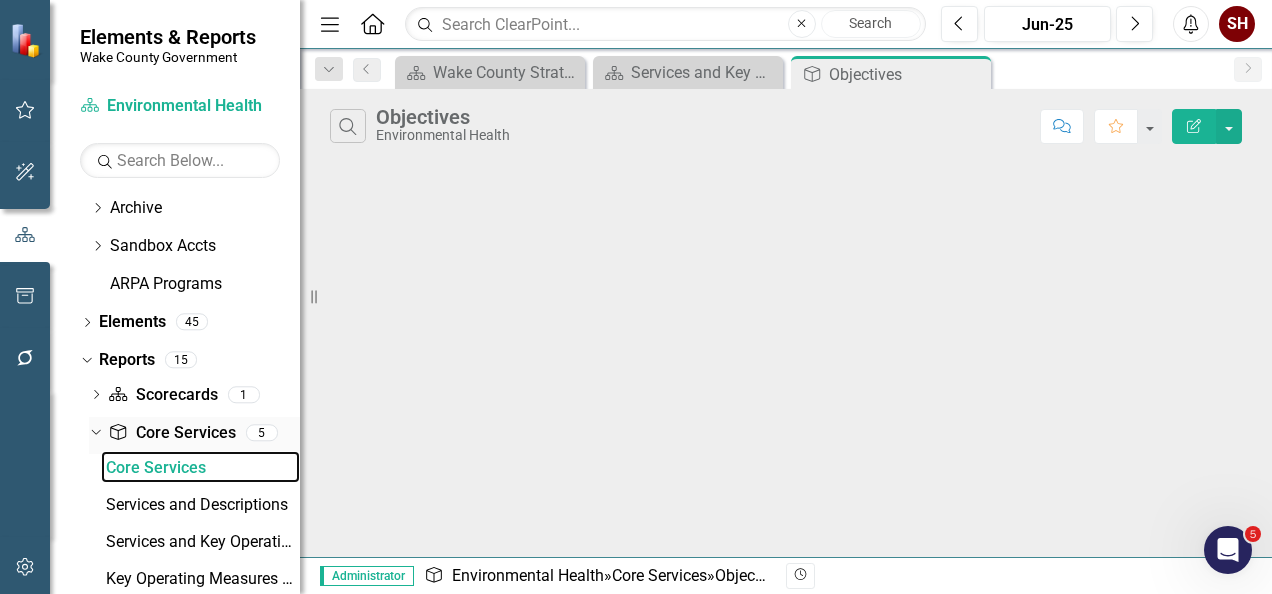 scroll, scrollTop: 1479, scrollLeft: 0, axis: vertical 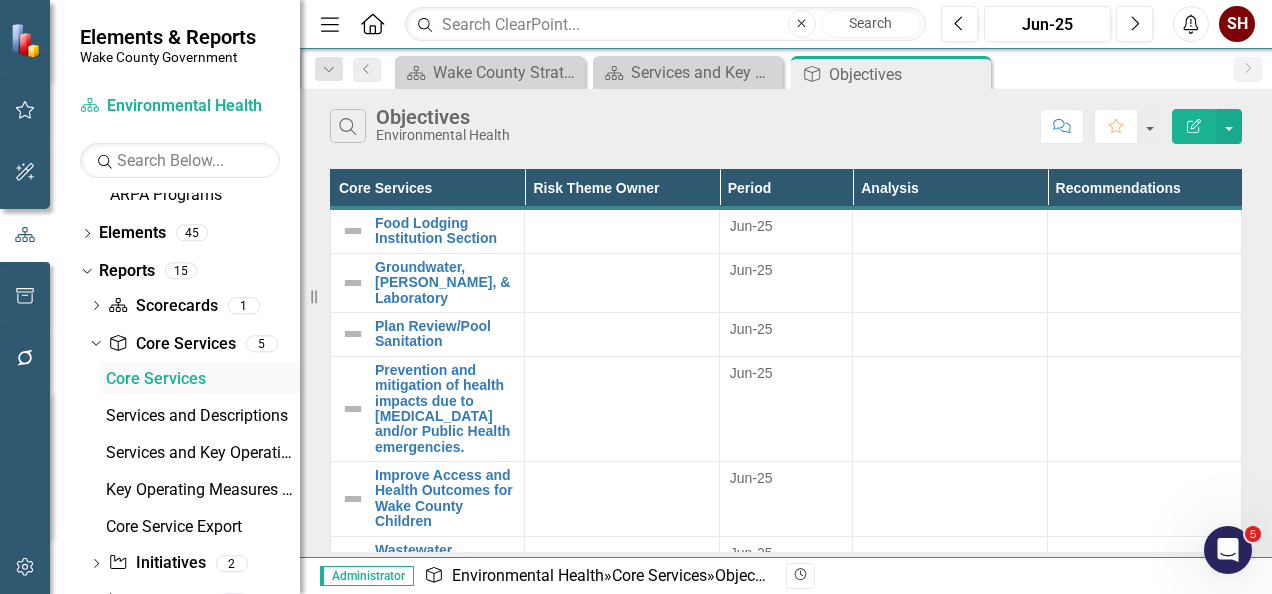 click on "Core Services" at bounding box center (203, 379) 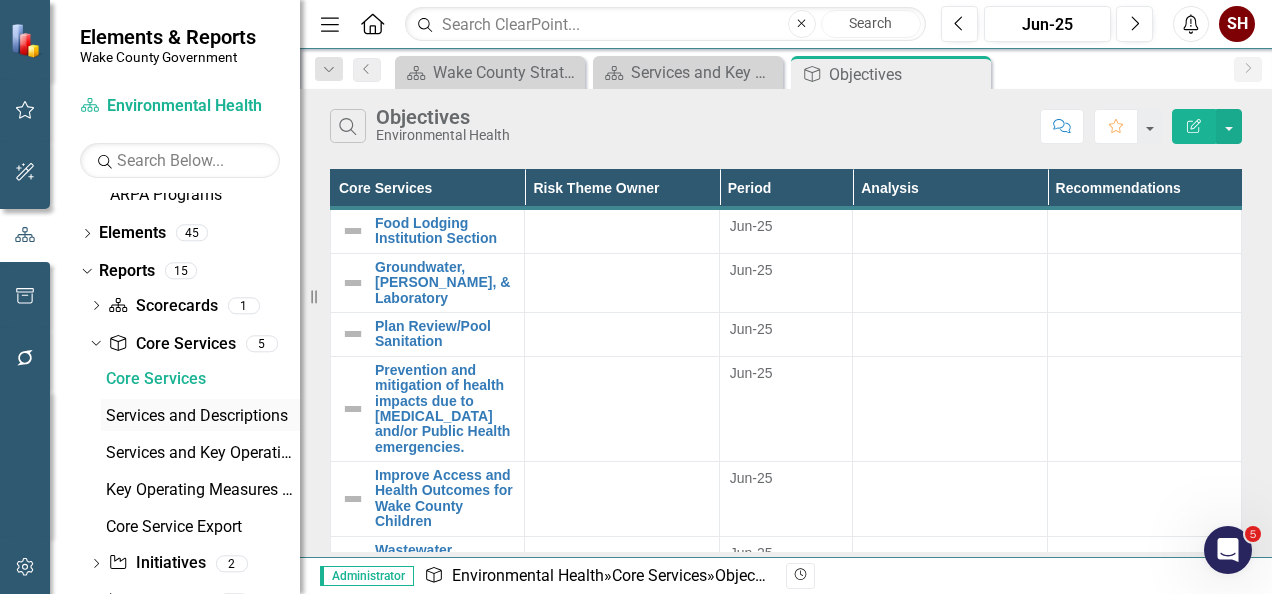click on "Services and Descriptions" at bounding box center (200, 415) 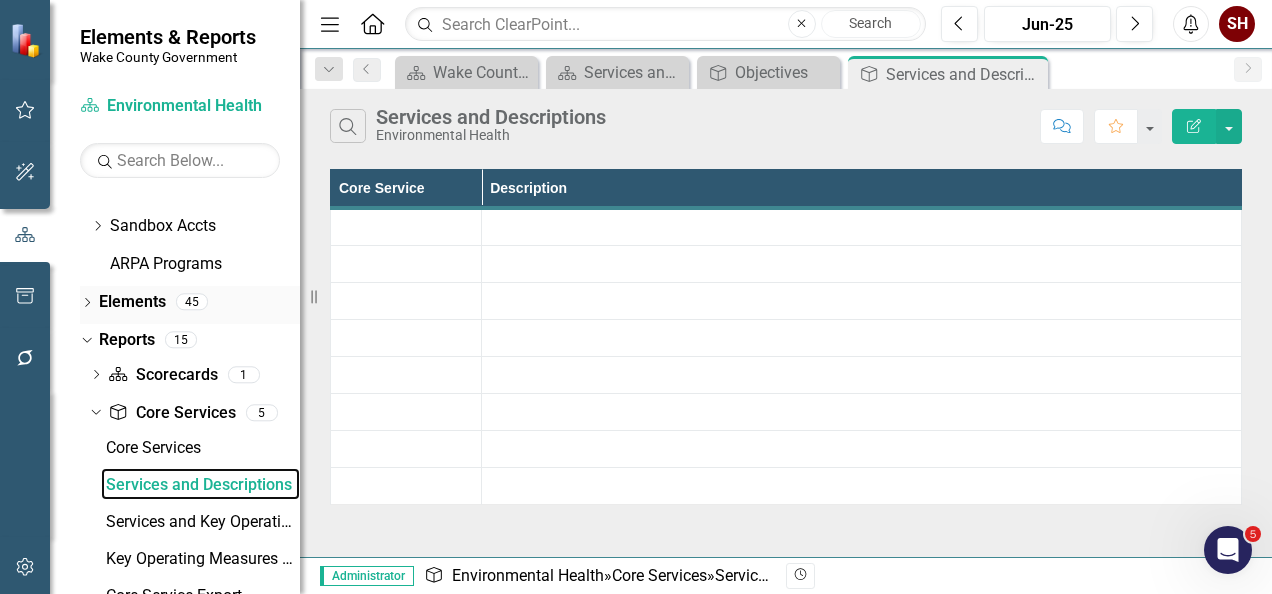 scroll, scrollTop: 1516, scrollLeft: 0, axis: vertical 